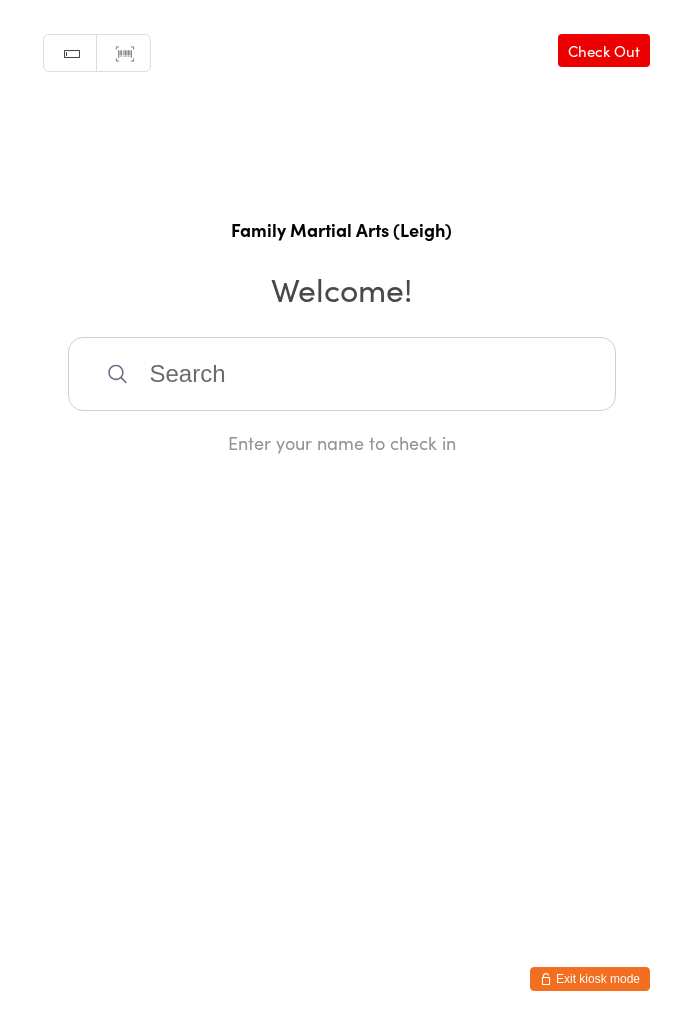 scroll, scrollTop: 0, scrollLeft: 0, axis: both 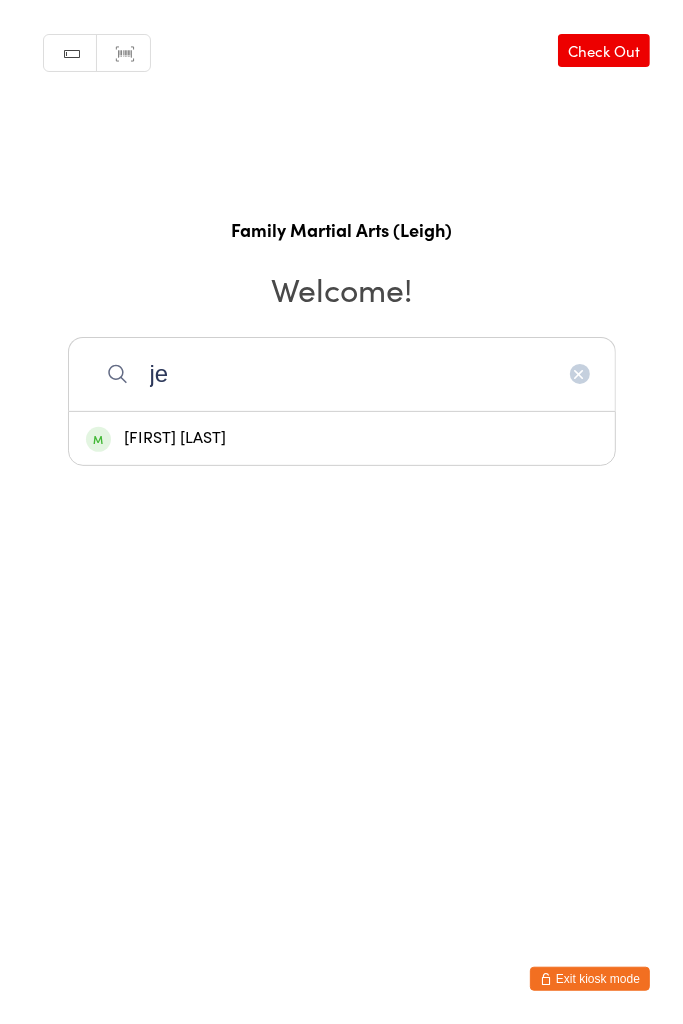 type on "je" 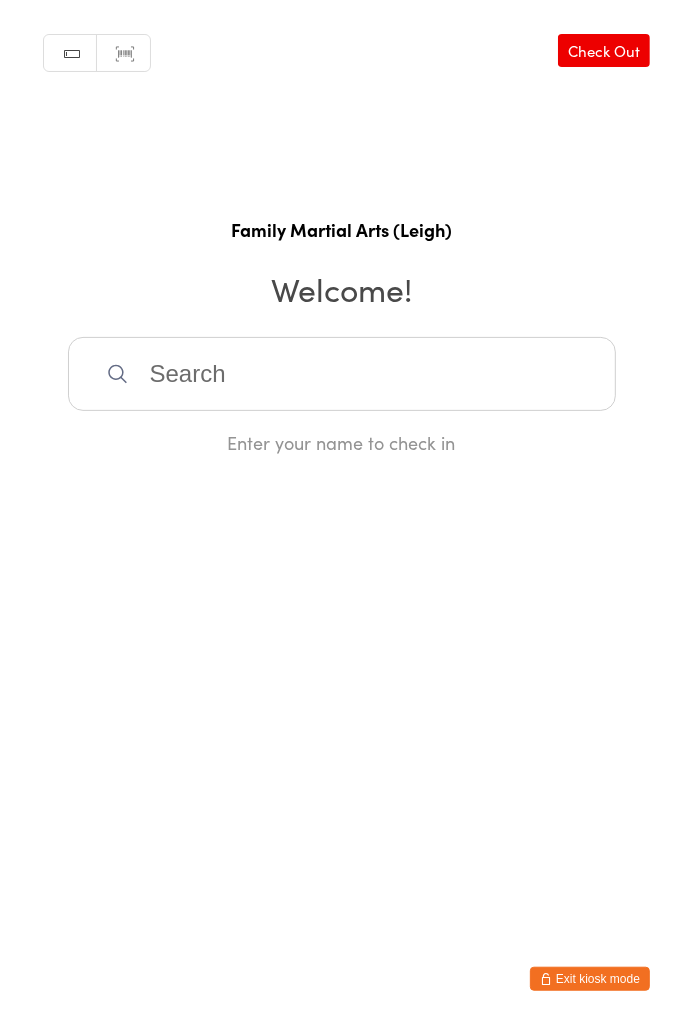 click at bounding box center (342, 374) 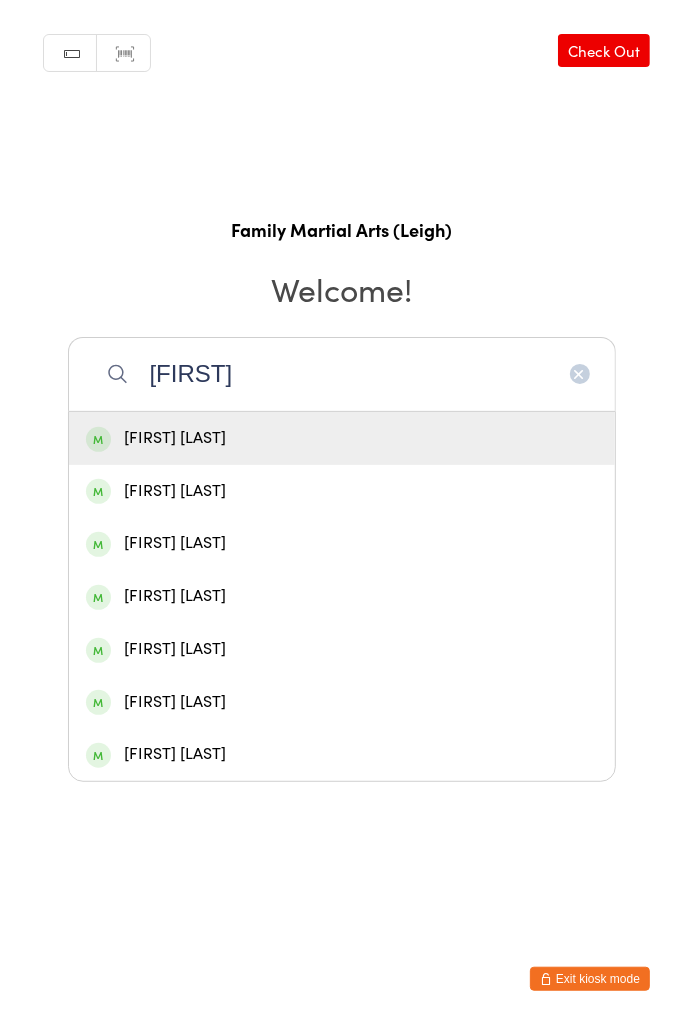 type on "[FIRST]" 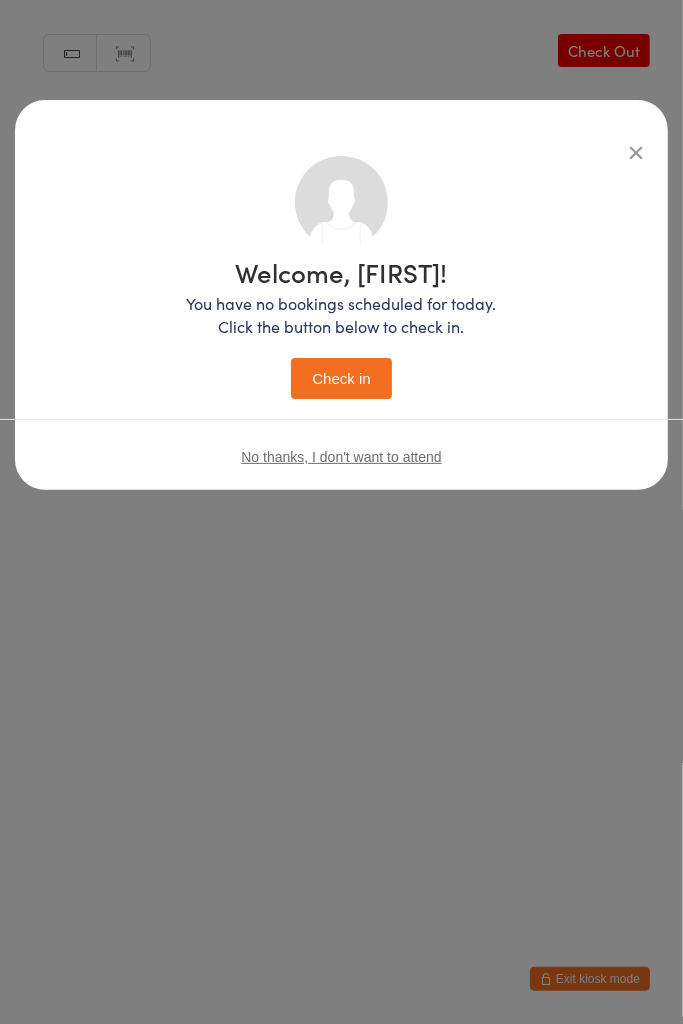 click on "Check in" at bounding box center (341, 378) 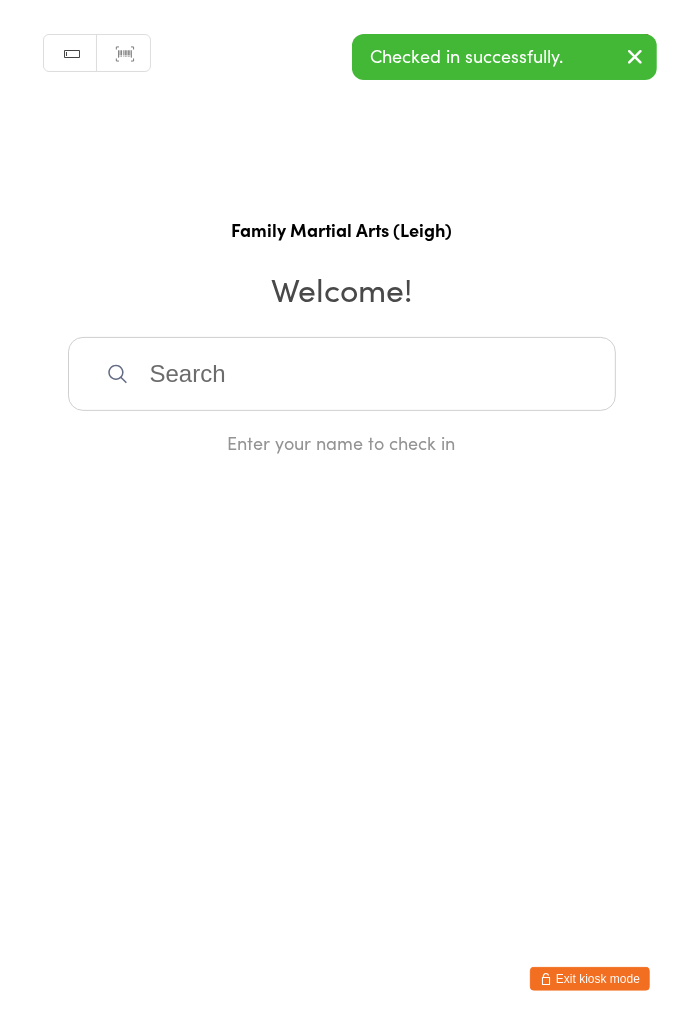 click at bounding box center [342, 374] 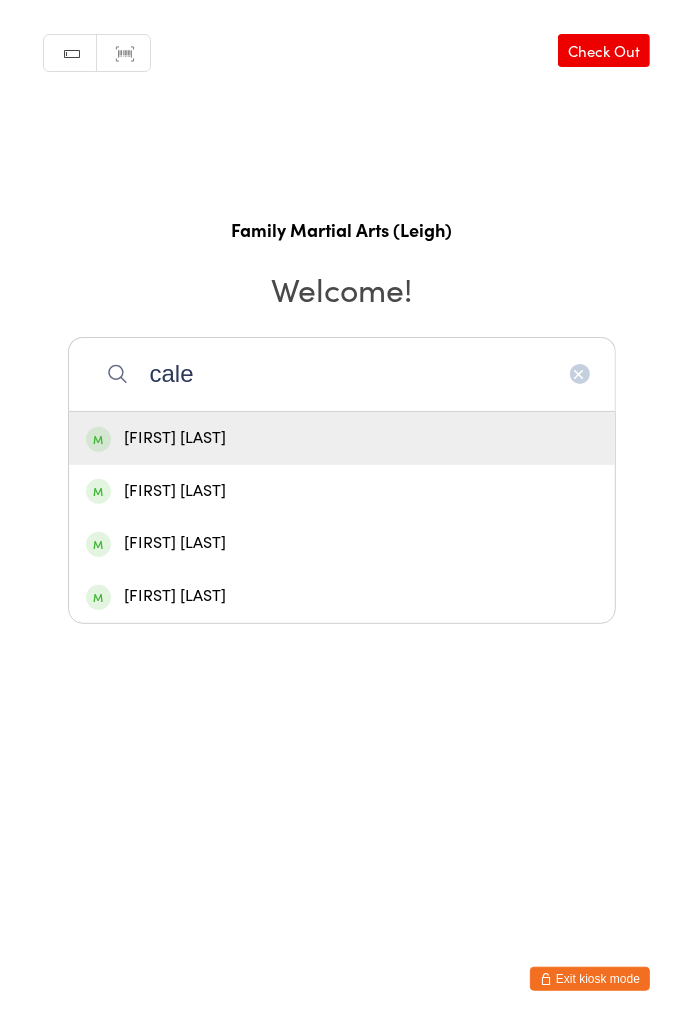 type on "cale" 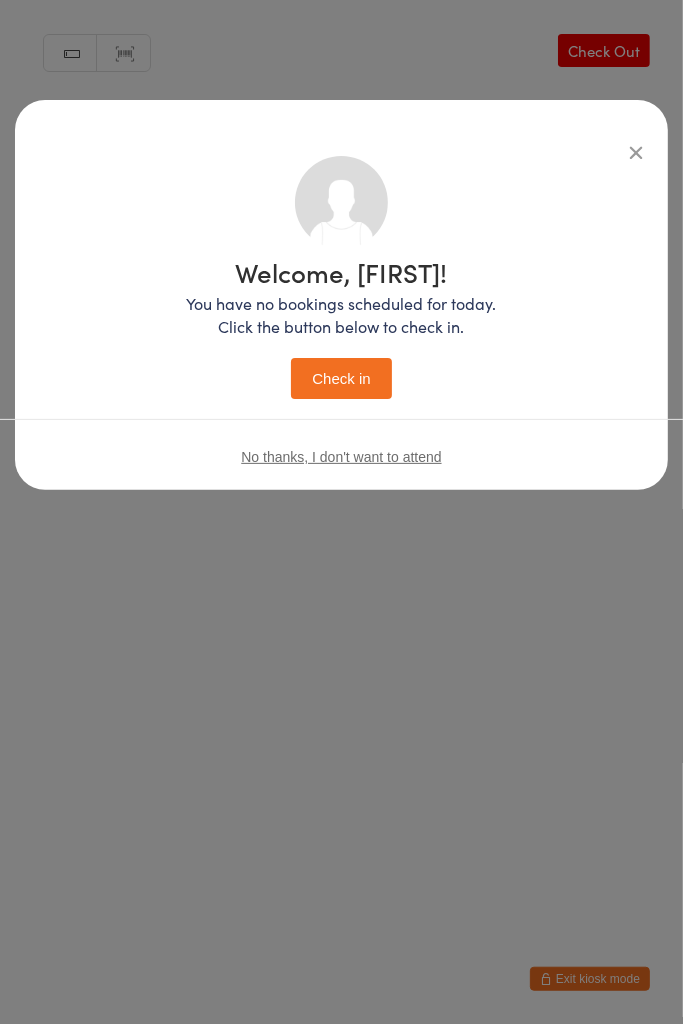 click on "Check in" at bounding box center (341, 378) 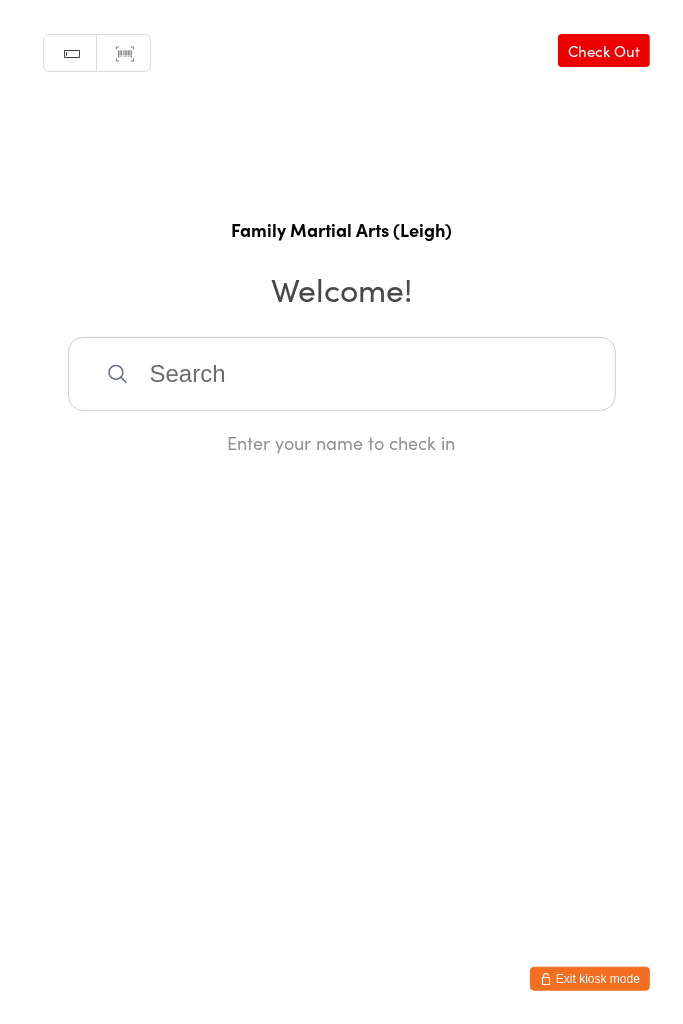 click at bounding box center [342, 374] 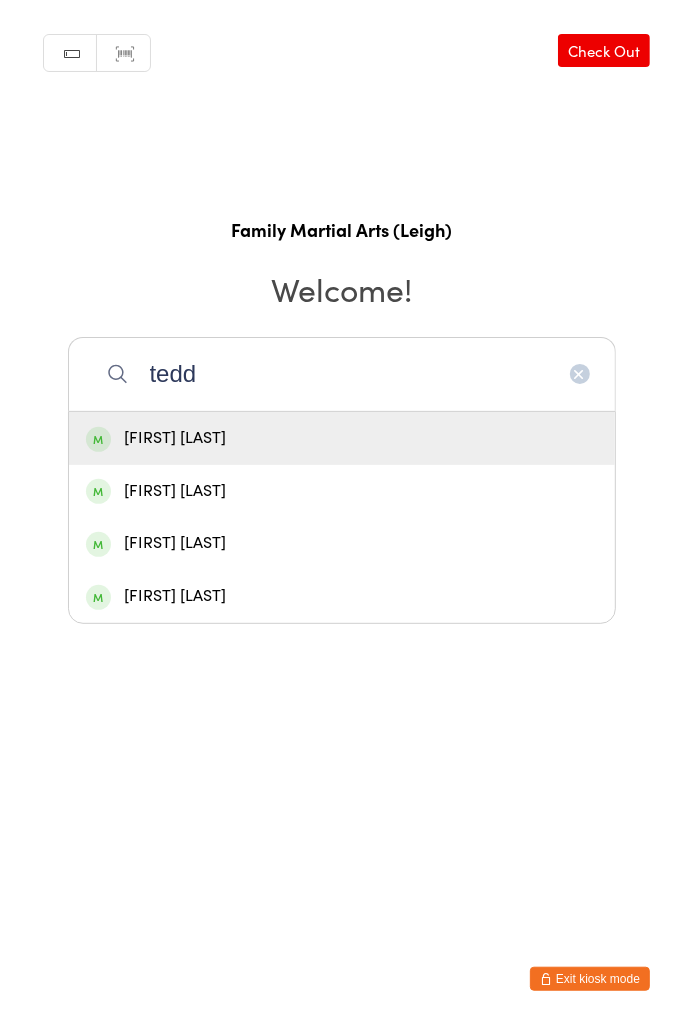 type on "tedd" 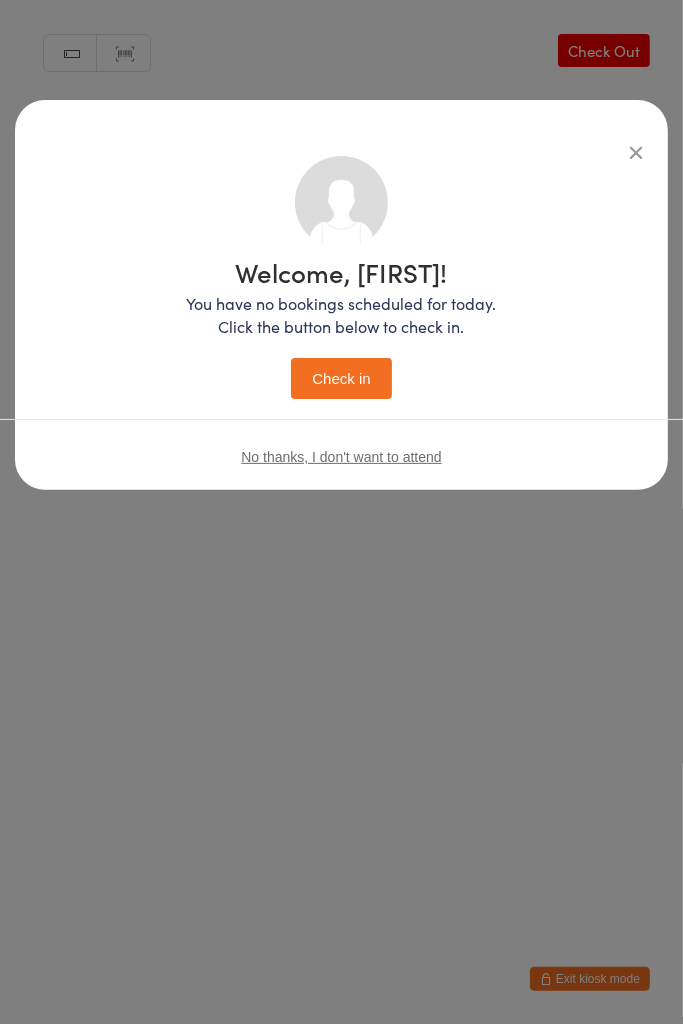 click at bounding box center (636, 152) 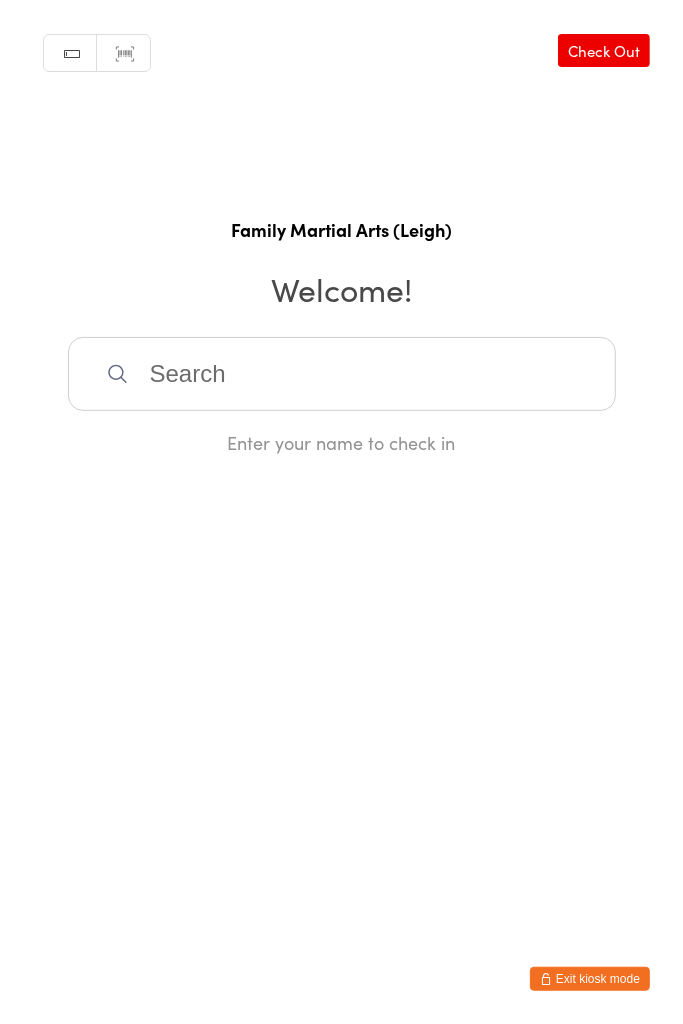 click at bounding box center (342, 374) 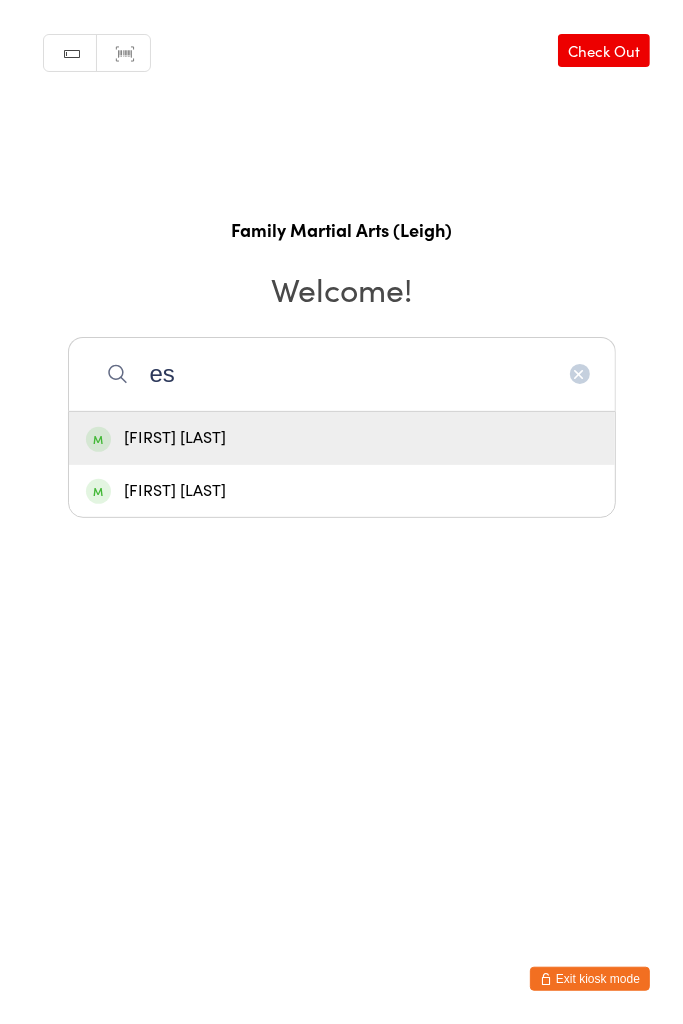 type on "es" 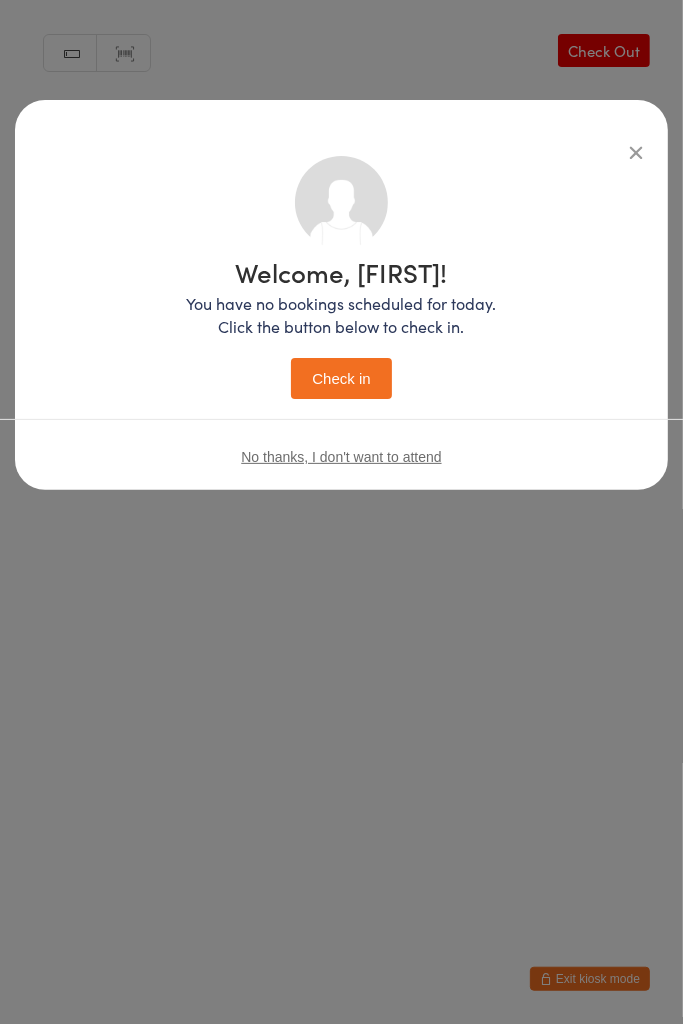 click on "Check in" at bounding box center (341, 378) 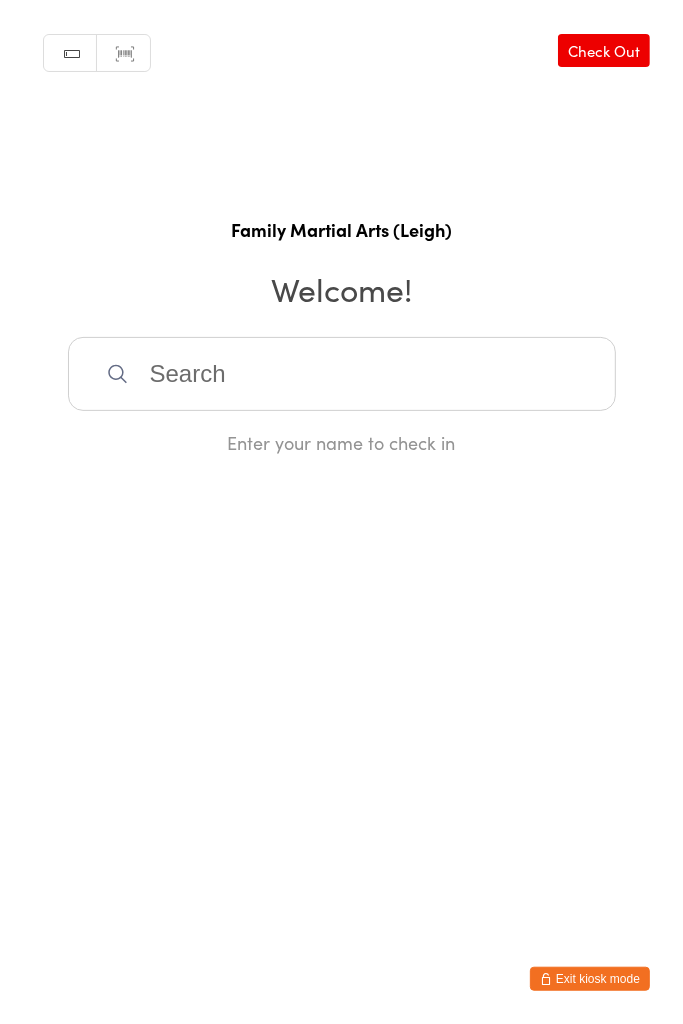 click at bounding box center [342, 374] 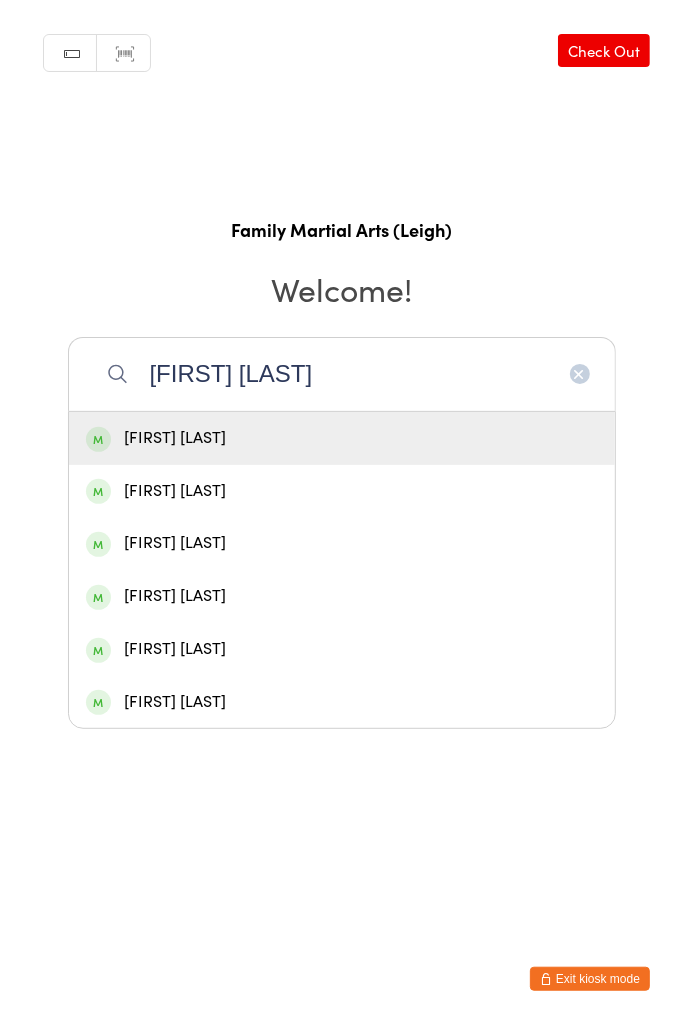 type on "[FIRST] [LAST]" 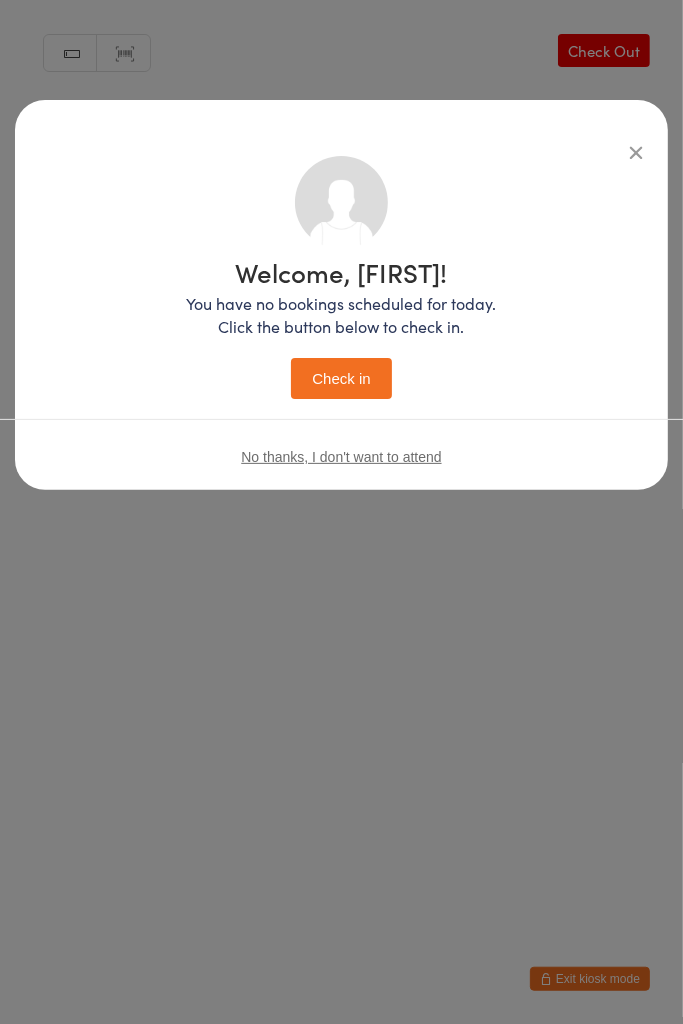 click on "Check in" at bounding box center [341, 378] 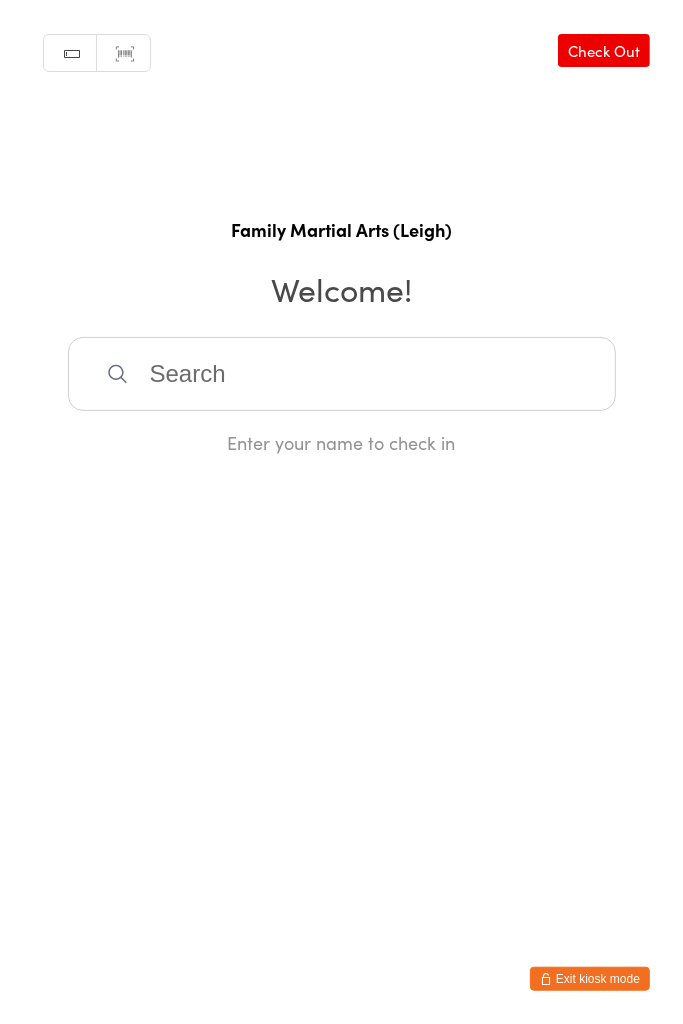 click at bounding box center [342, 374] 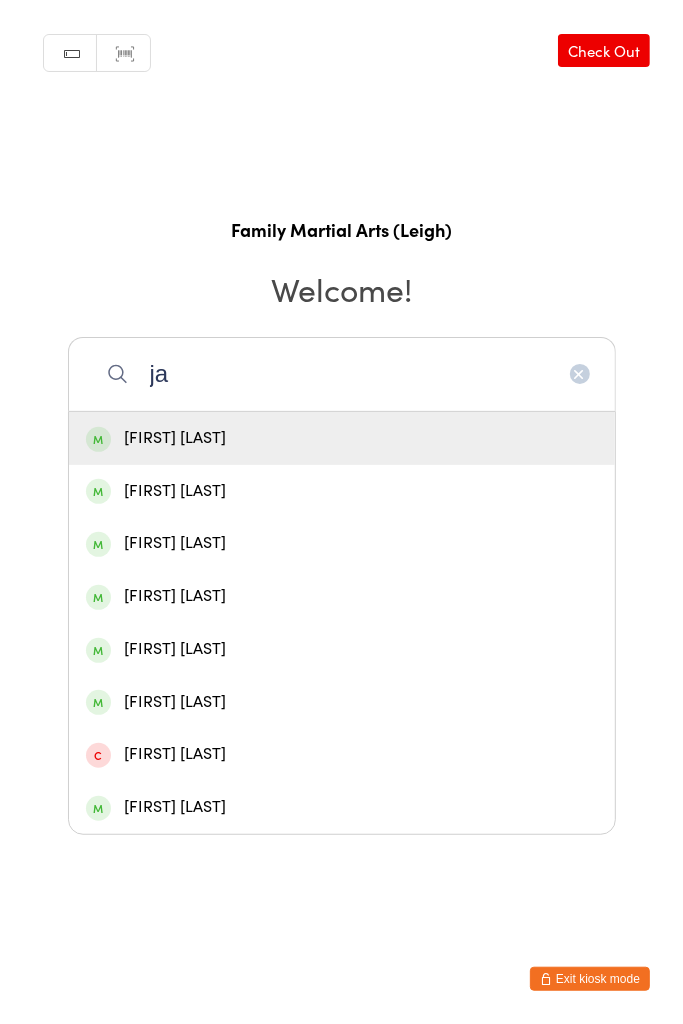 click on "ja" at bounding box center [342, 374] 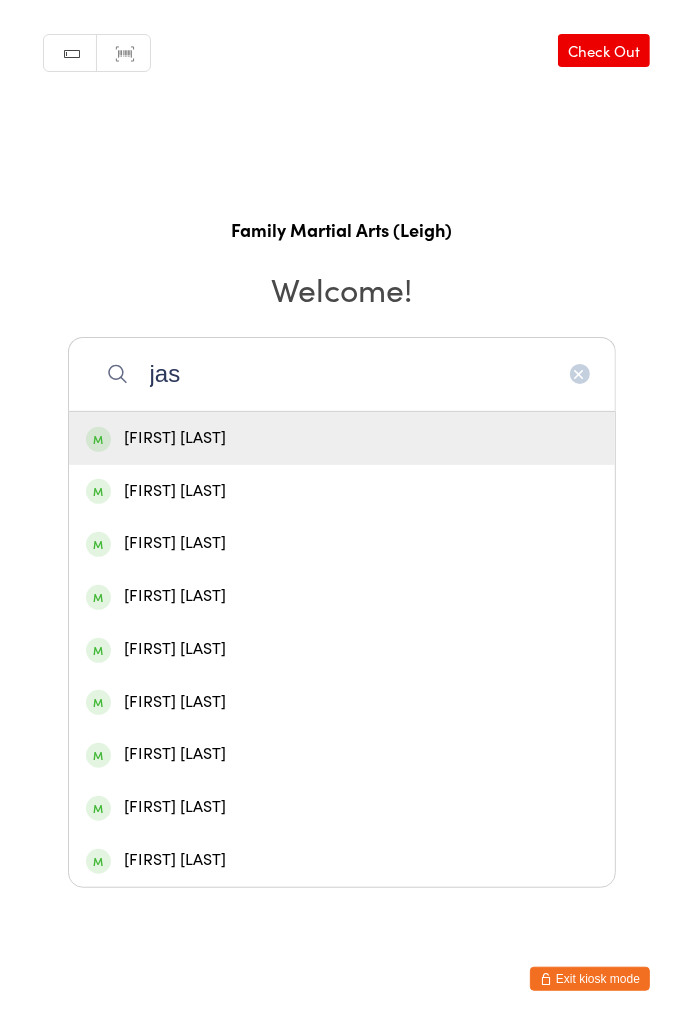 type on "jas" 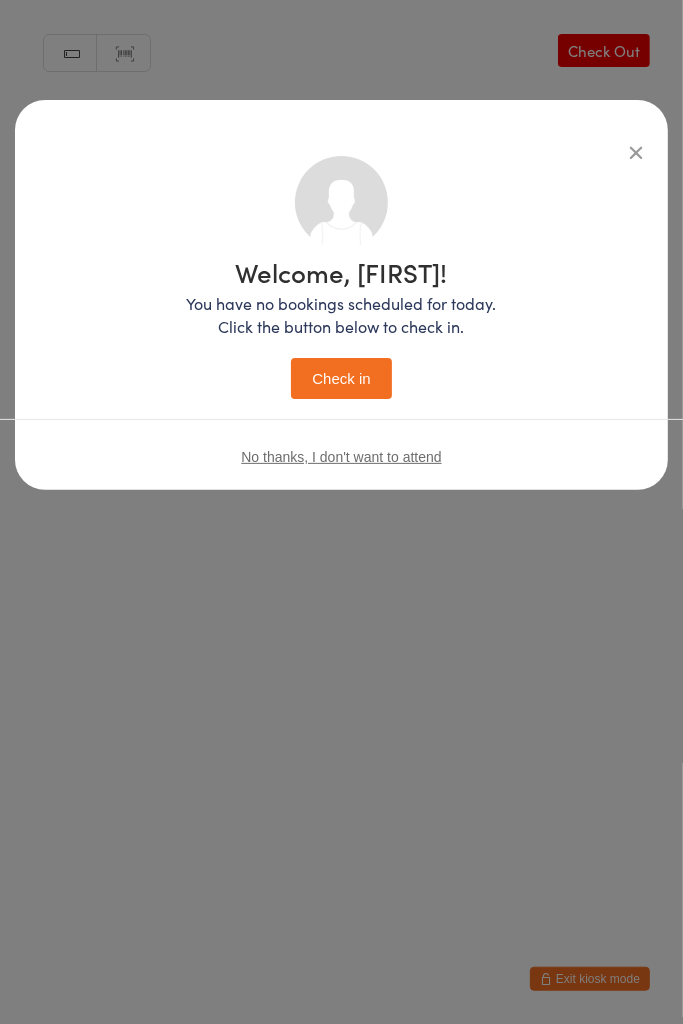 click on "Check in" at bounding box center [341, 378] 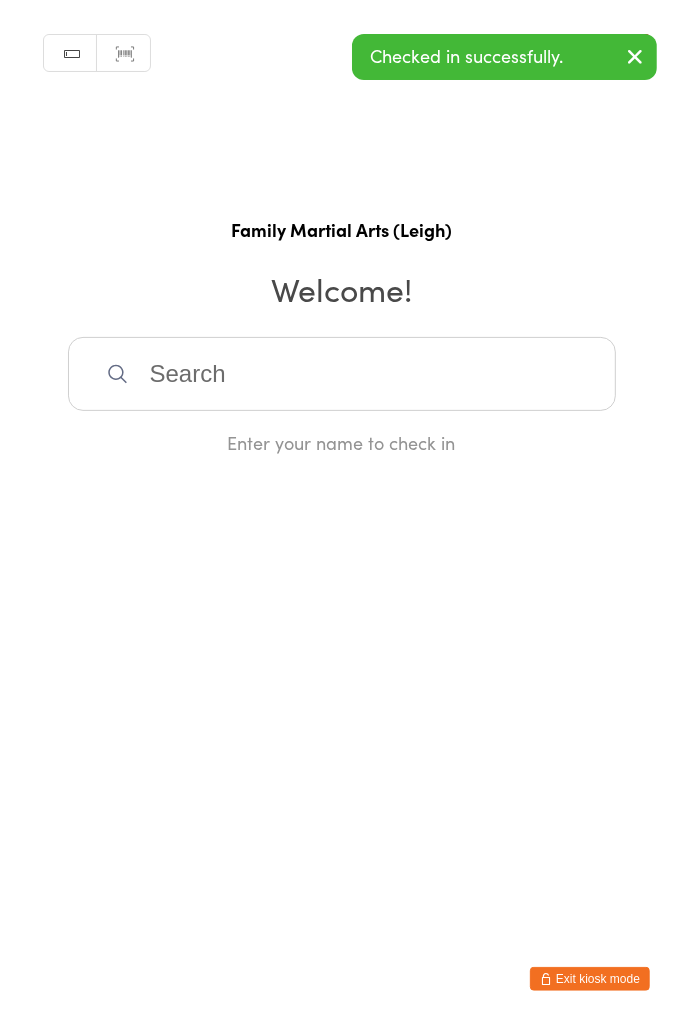 click at bounding box center (342, 374) 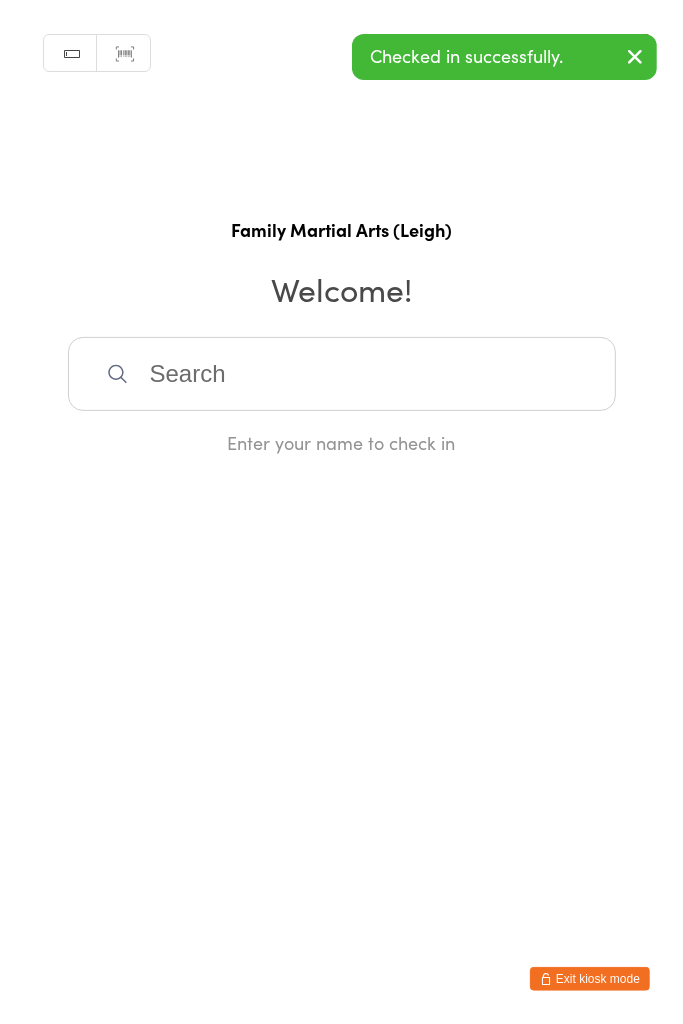 click at bounding box center [342, 374] 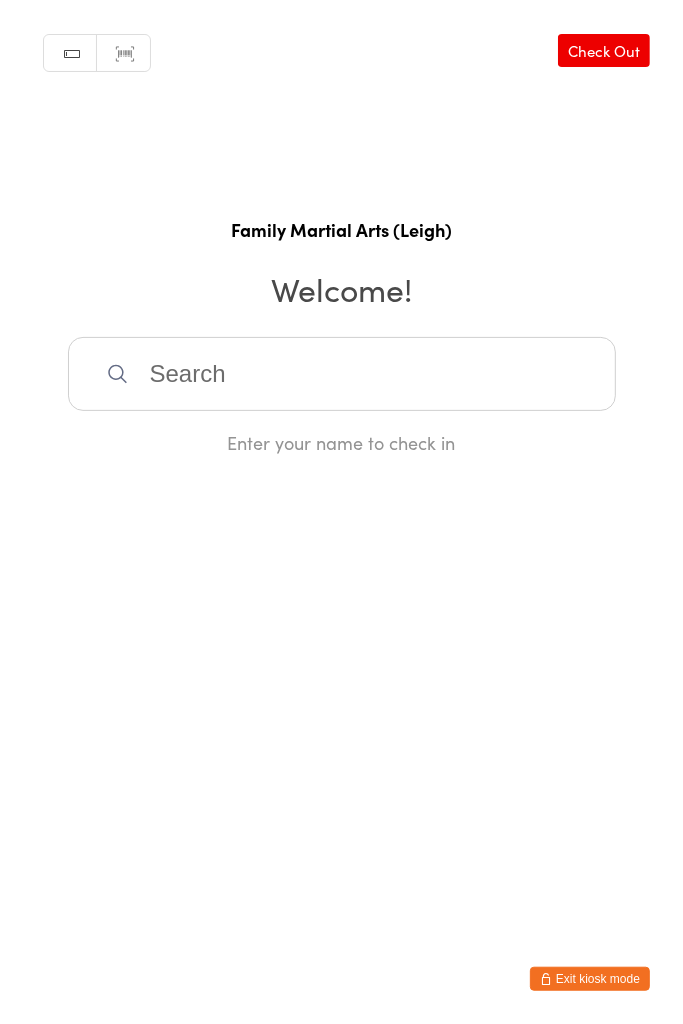 click at bounding box center (342, 374) 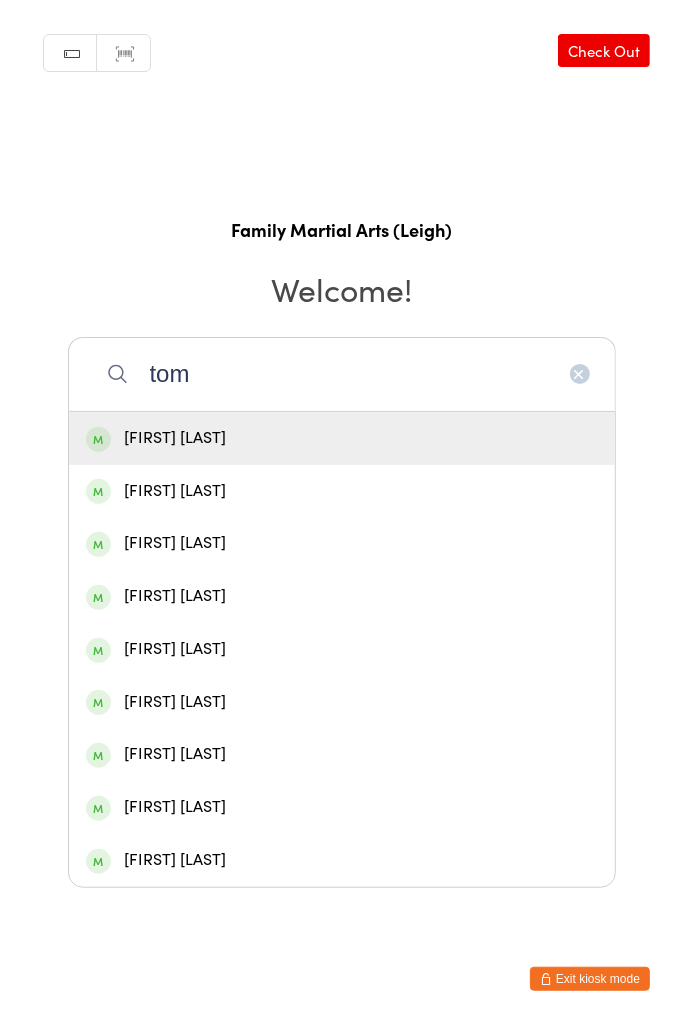 type on "tom" 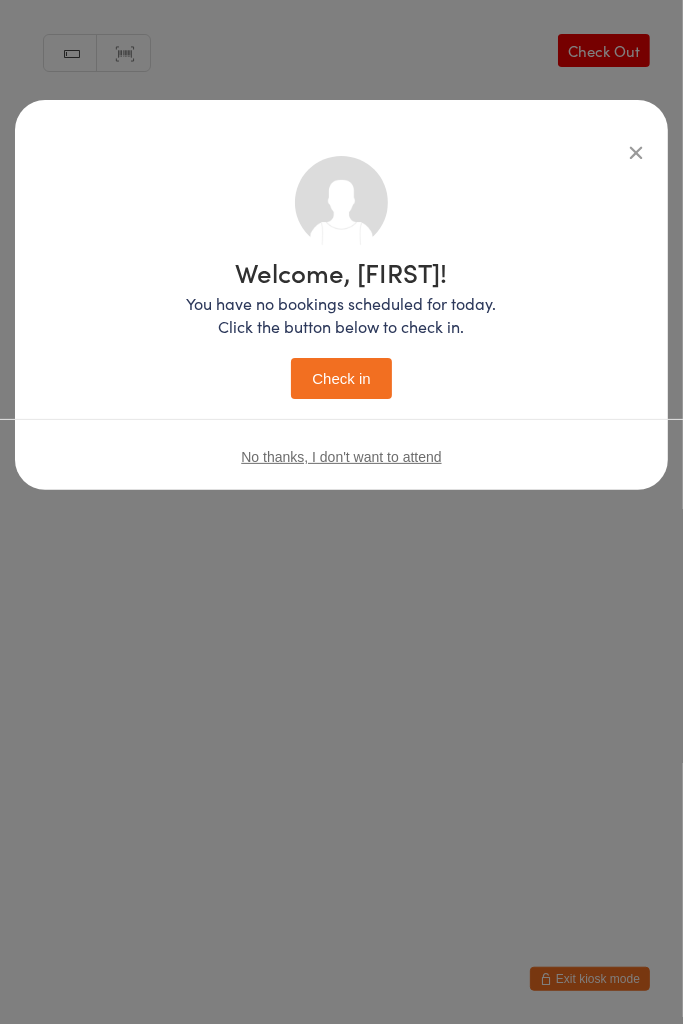 click on "Check in" at bounding box center (341, 378) 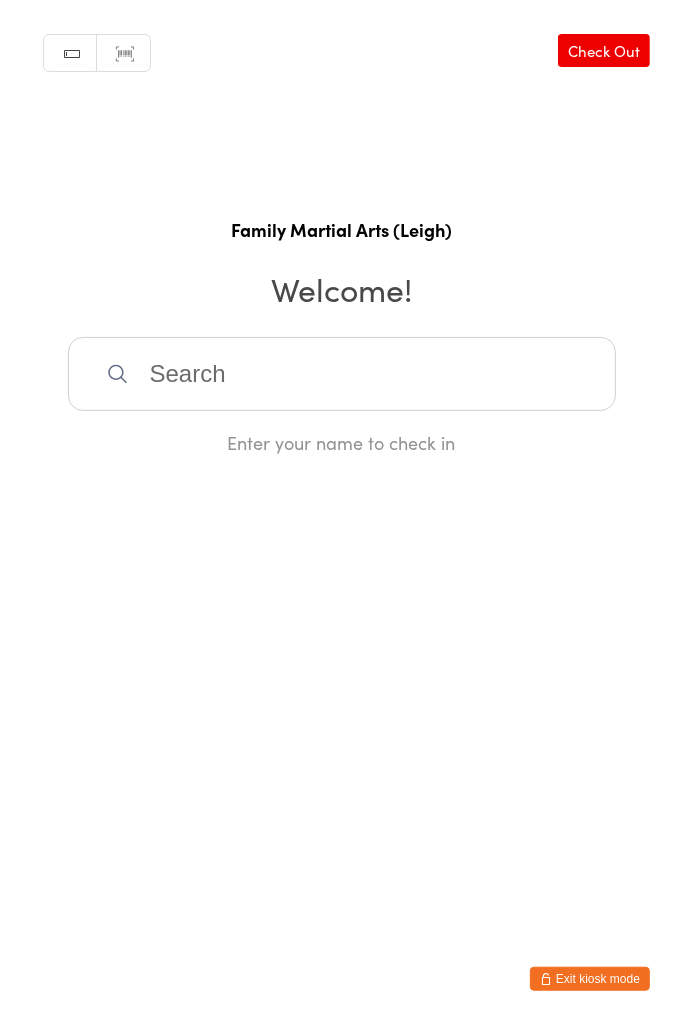 click at bounding box center (342, 374) 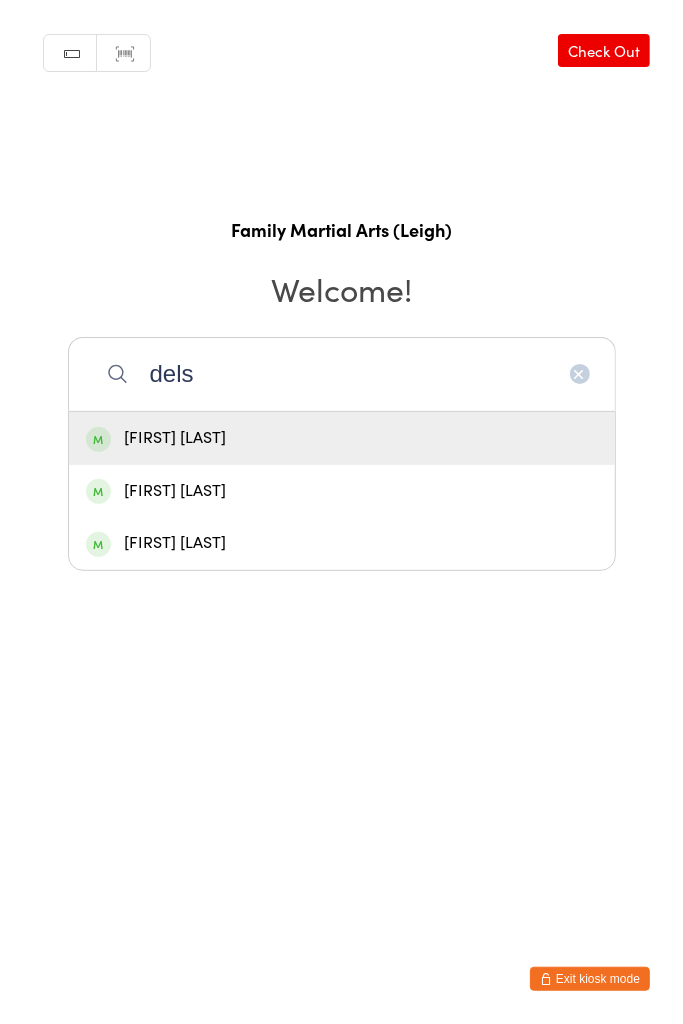 type on "dels" 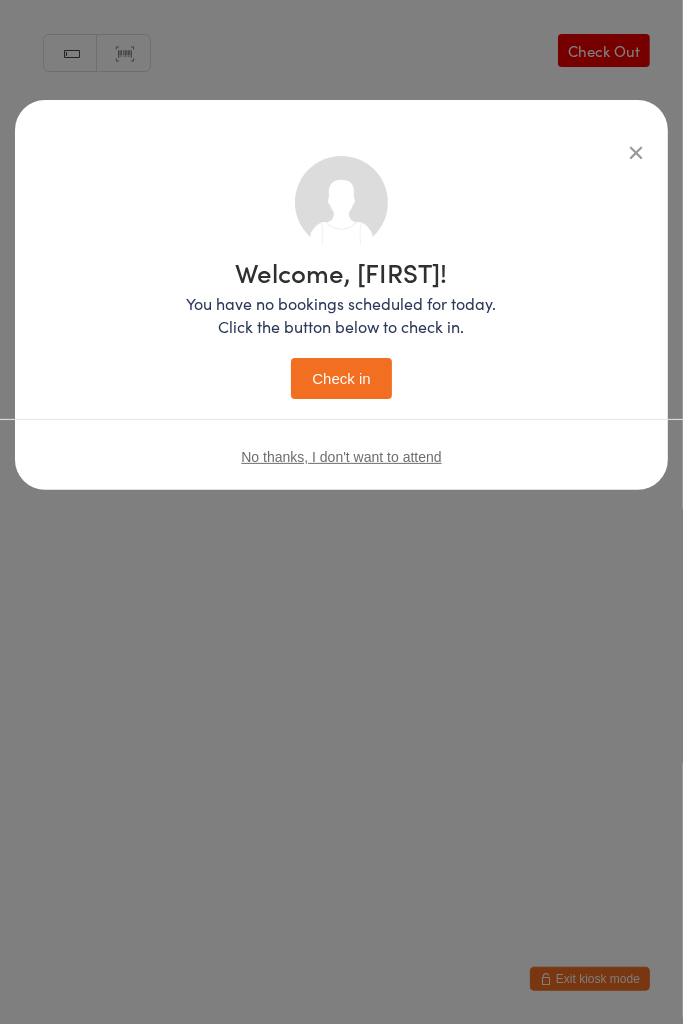 click on "Check in" at bounding box center (341, 378) 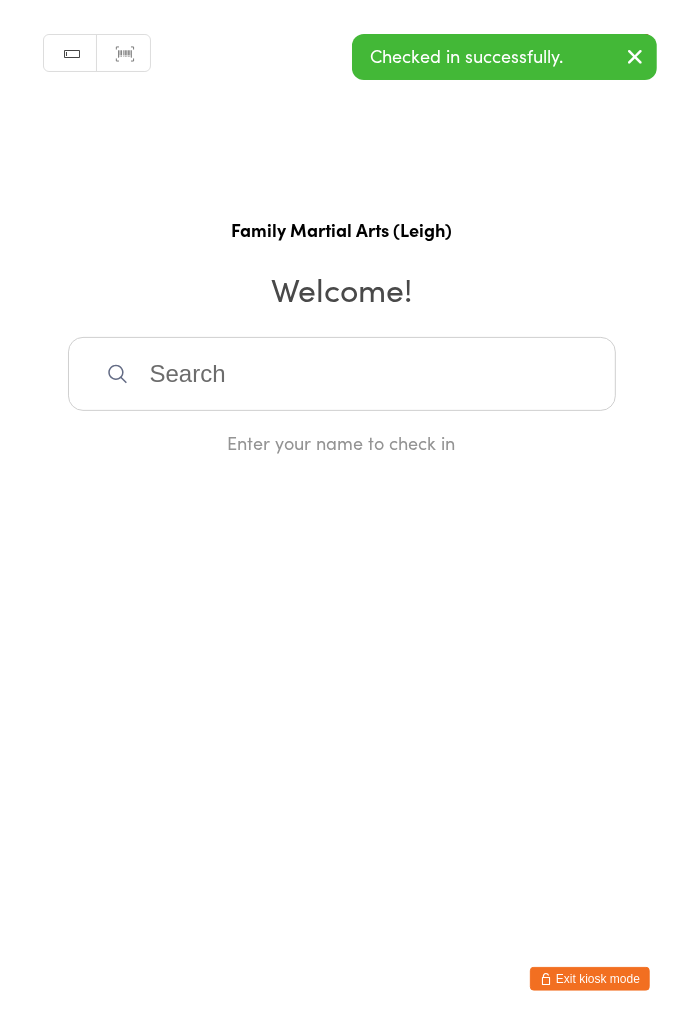 click at bounding box center [342, 374] 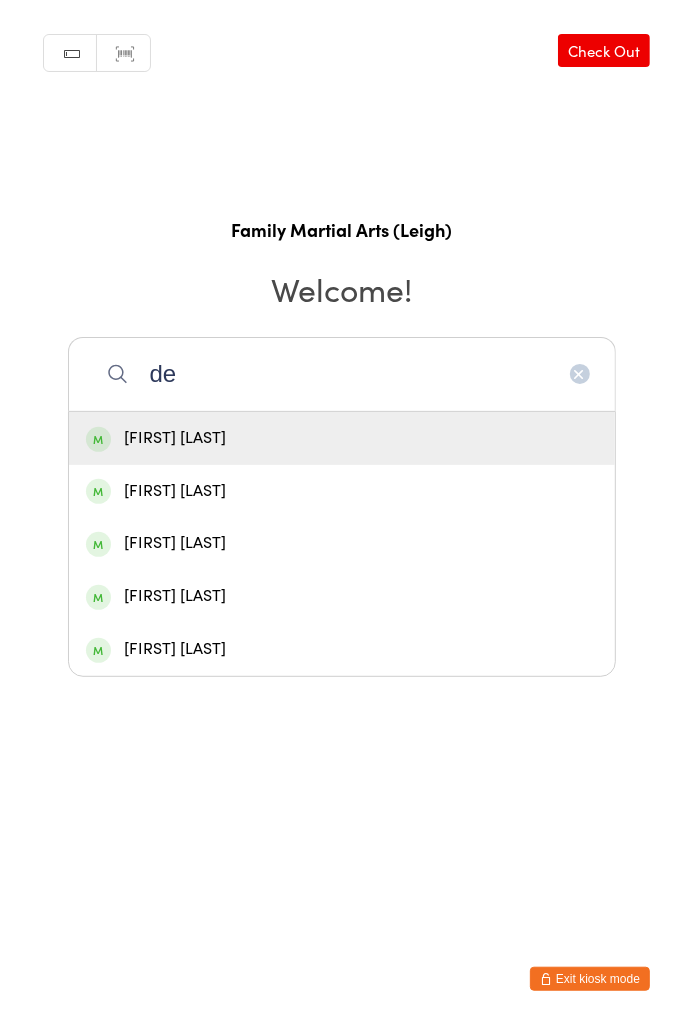 type on "de" 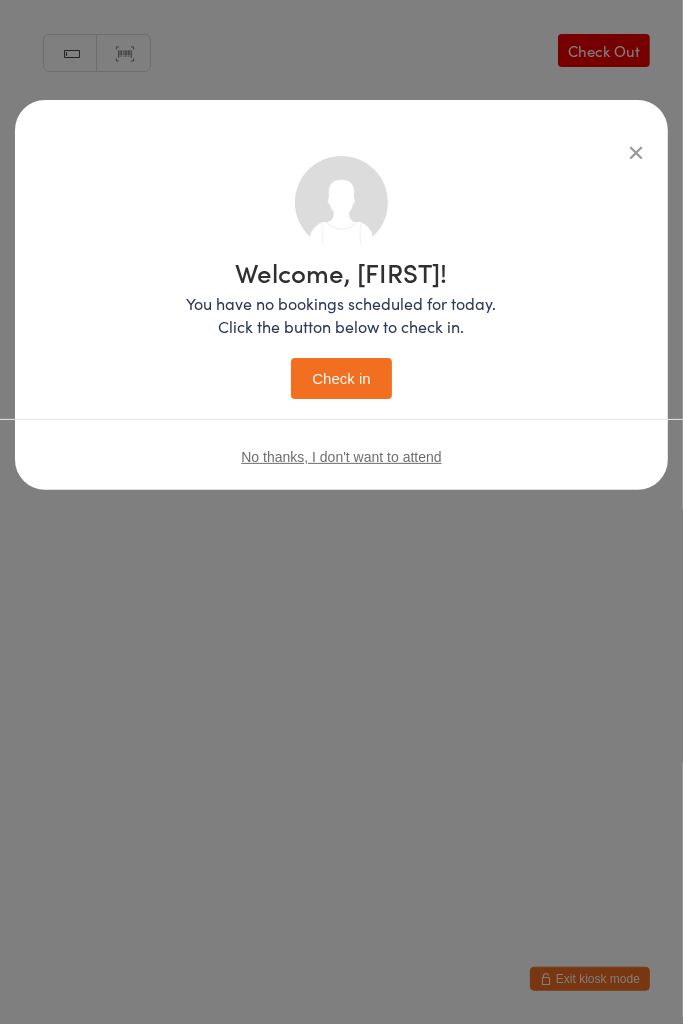 click on "Check in" at bounding box center [341, 378] 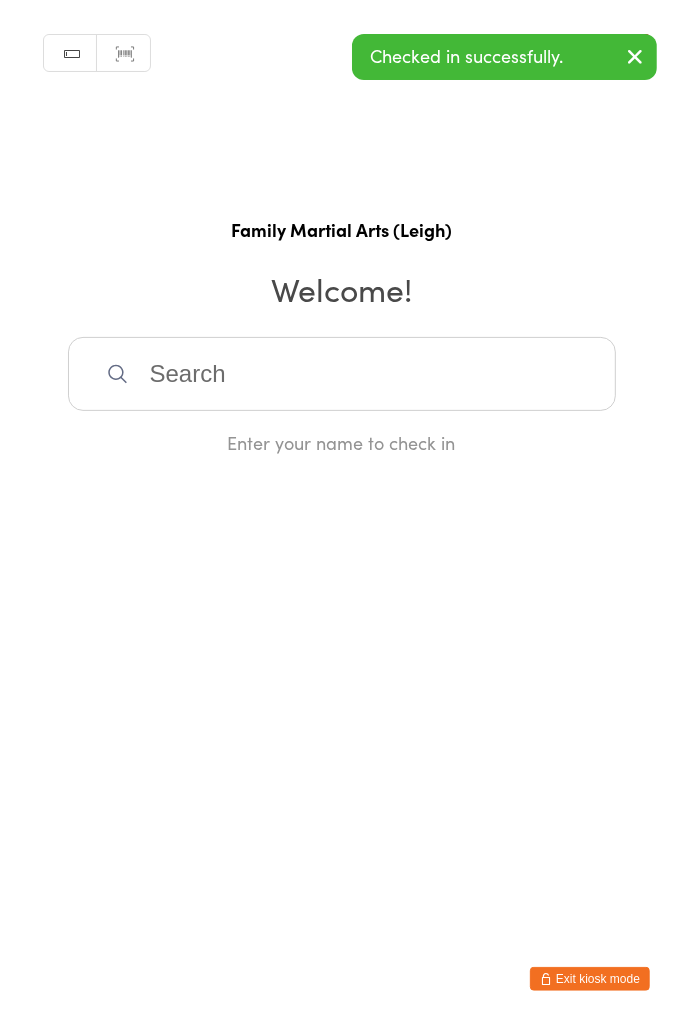 click at bounding box center [342, 374] 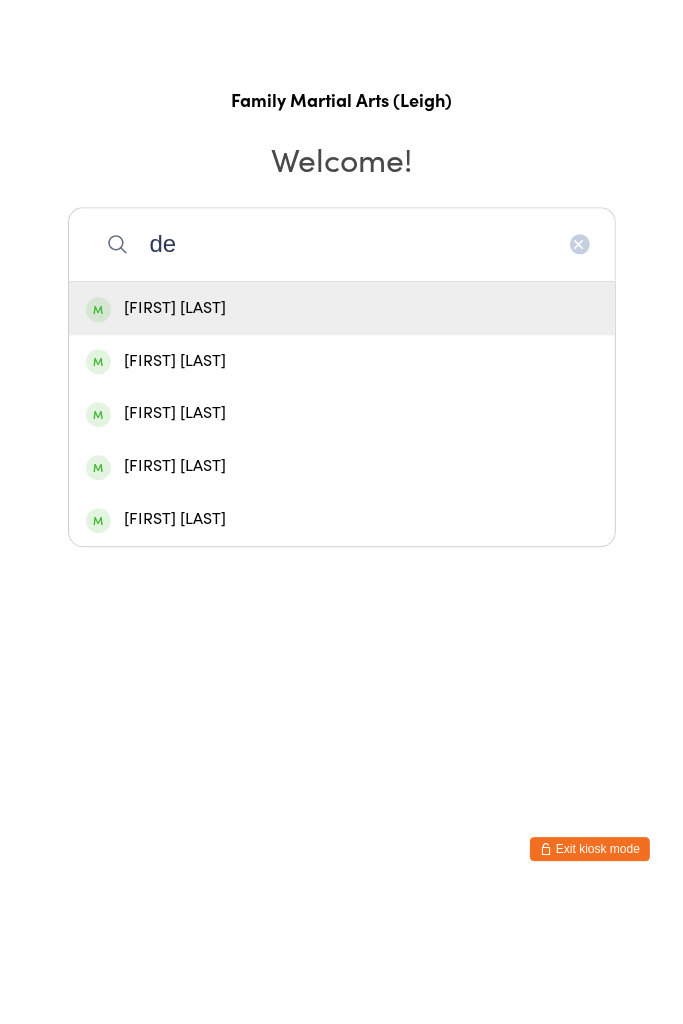type on "de" 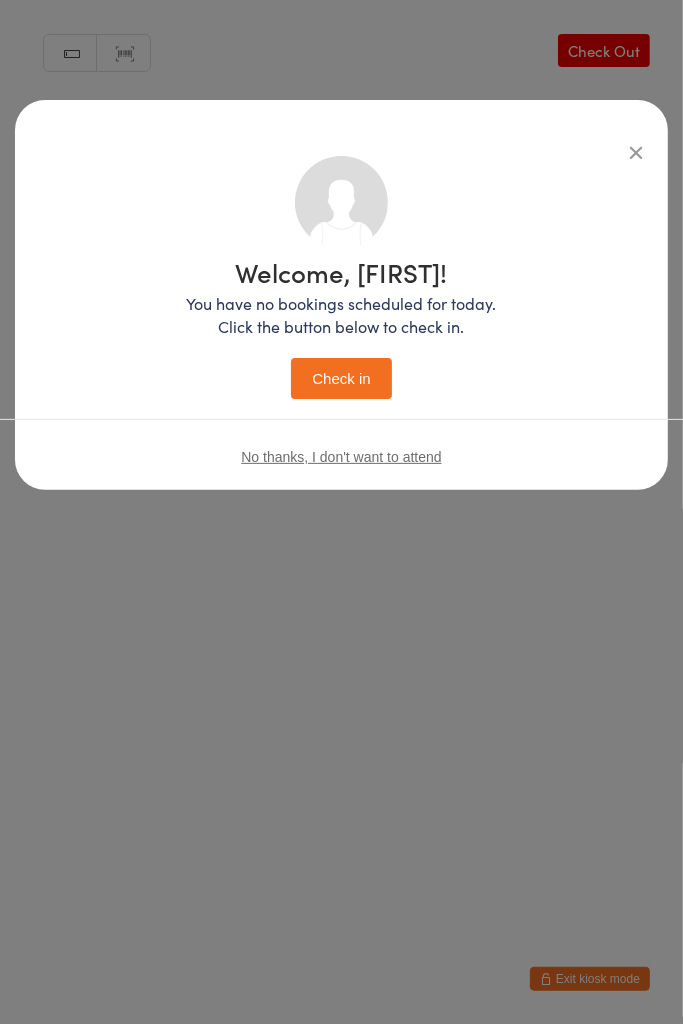 click on "Check in" at bounding box center [341, 378] 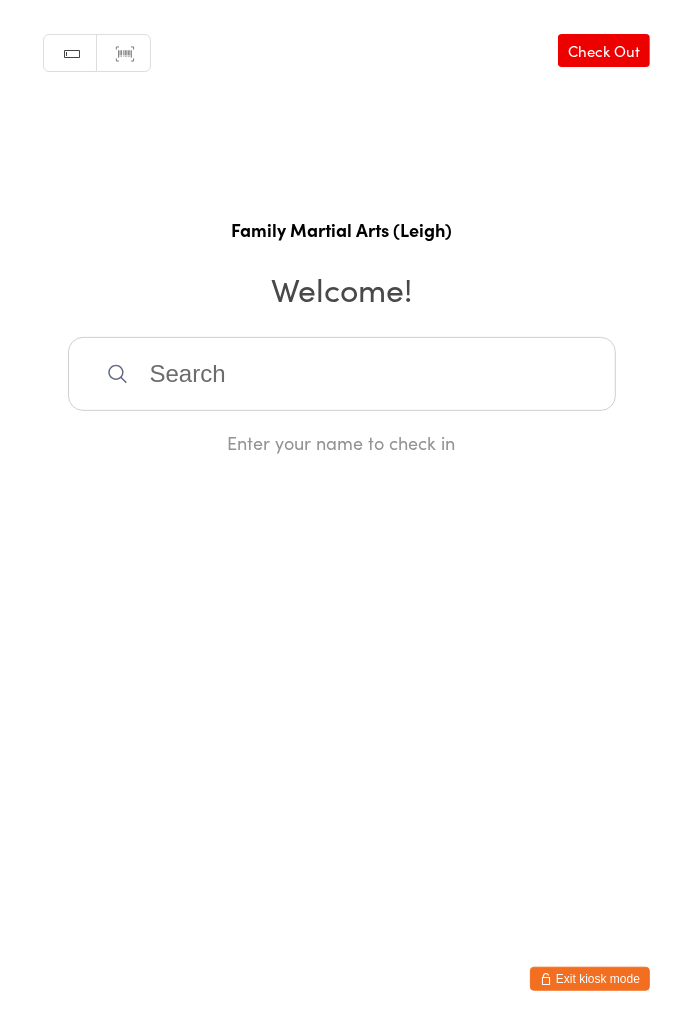click at bounding box center [342, 374] 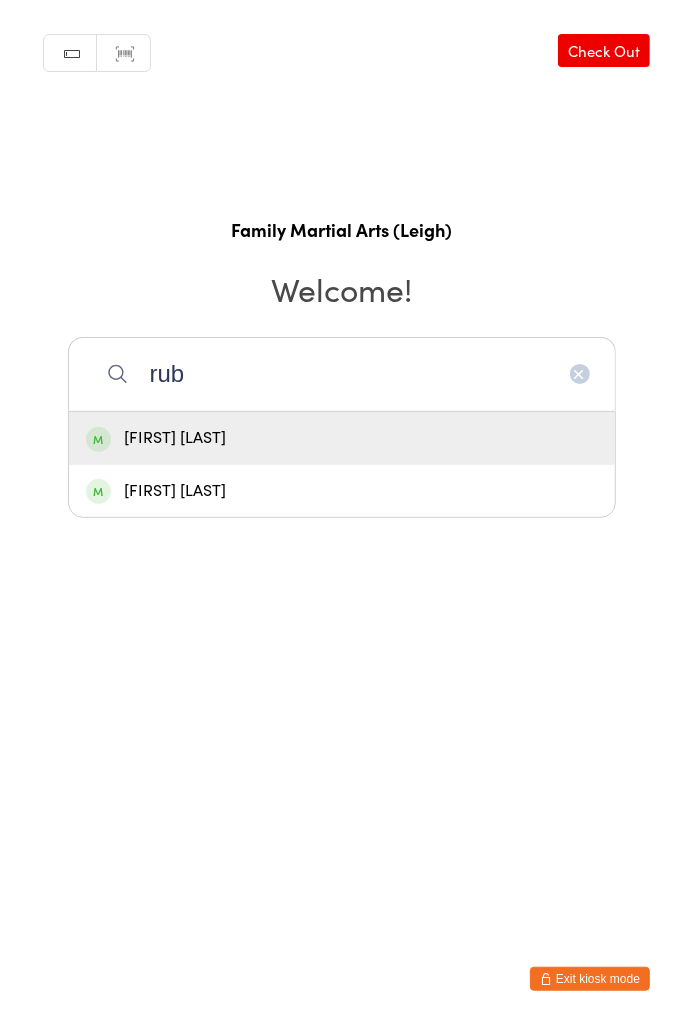 type on "rub" 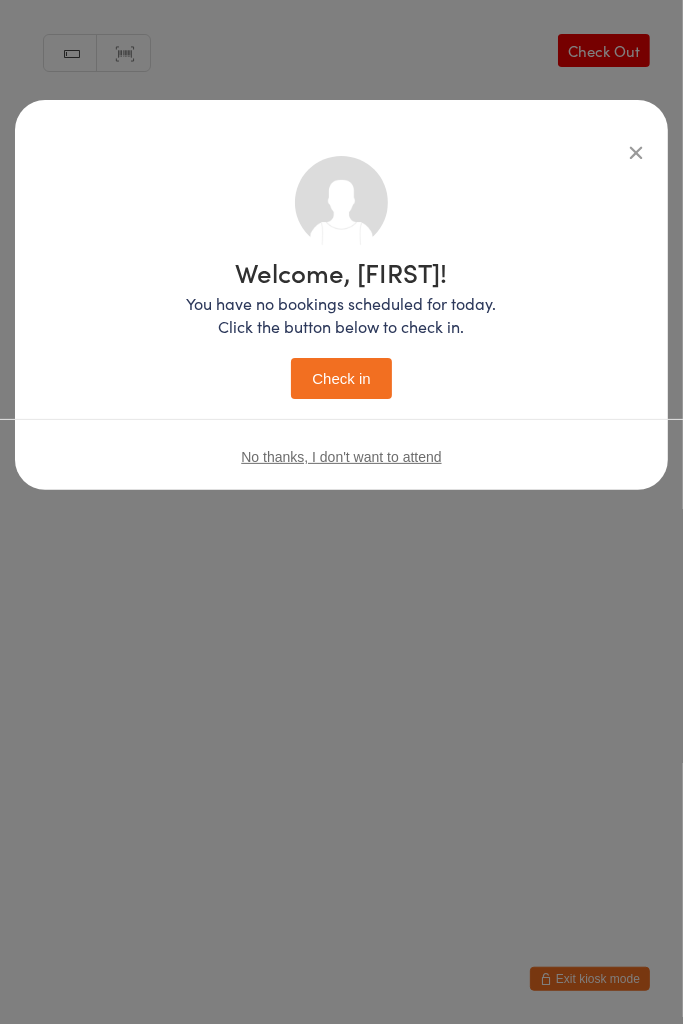 click on "Check in" at bounding box center [341, 378] 